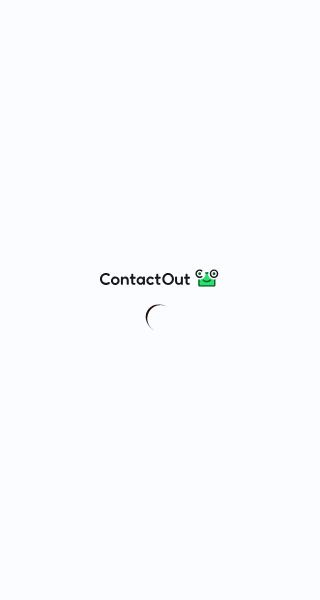 scroll, scrollTop: 0, scrollLeft: 0, axis: both 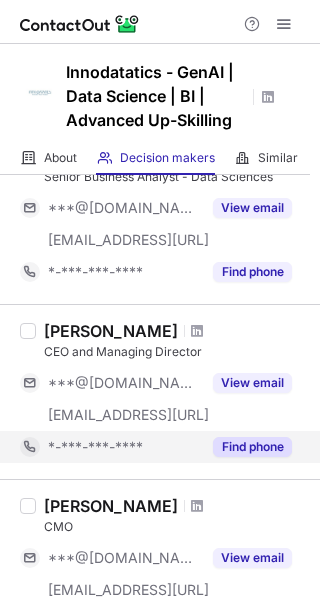 click on "Find phone" at bounding box center [252, 447] 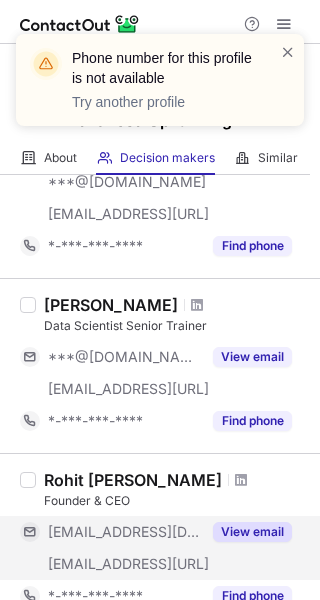 scroll, scrollTop: 1168, scrollLeft: 0, axis: vertical 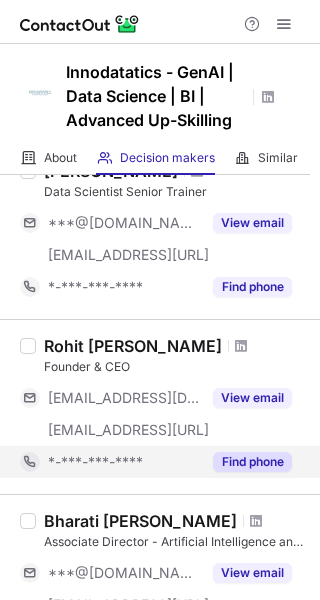 click on "Find phone" at bounding box center [252, 462] 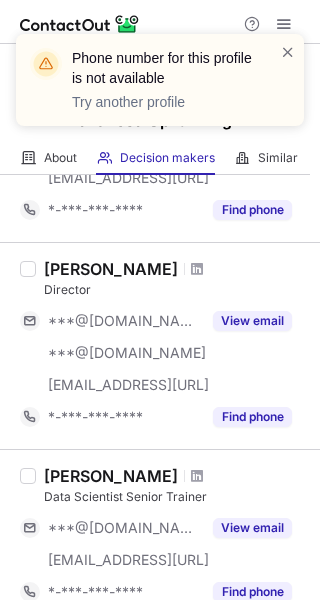 scroll, scrollTop: 1396, scrollLeft: 0, axis: vertical 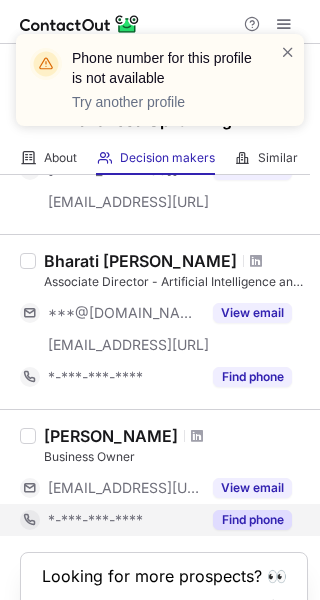 click on "Find phone" at bounding box center [246, 520] 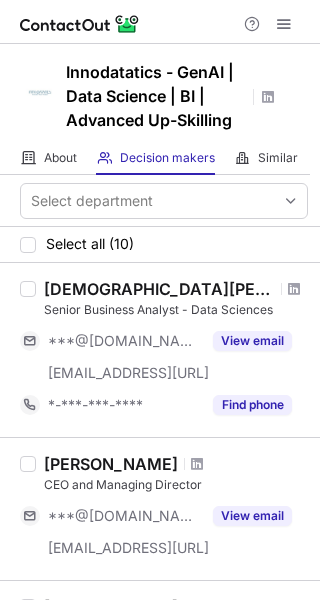 scroll, scrollTop: 400, scrollLeft: 0, axis: vertical 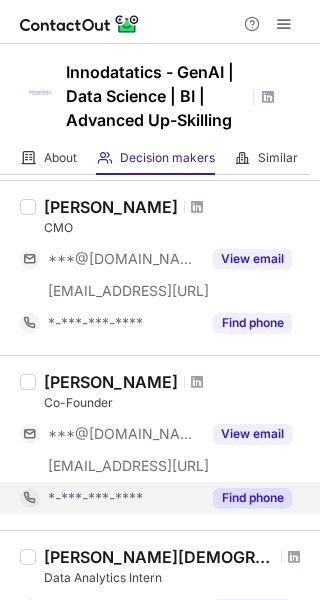 click on "Find phone" at bounding box center (252, 498) 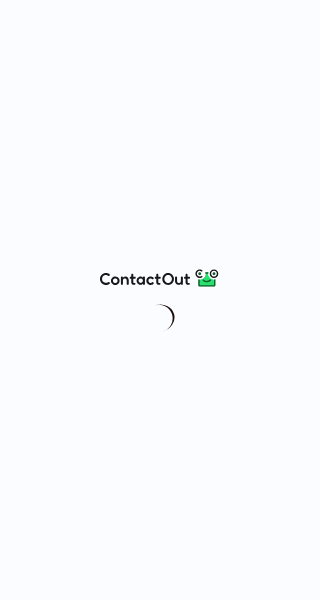 scroll, scrollTop: 0, scrollLeft: 0, axis: both 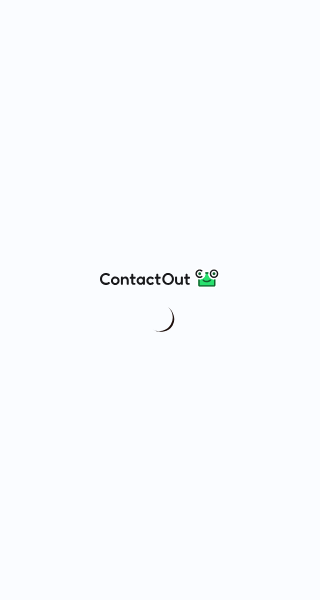 drag, startPoint x: 101, startPoint y: 123, endPoint x: 129, endPoint y: 98, distance: 37.536648 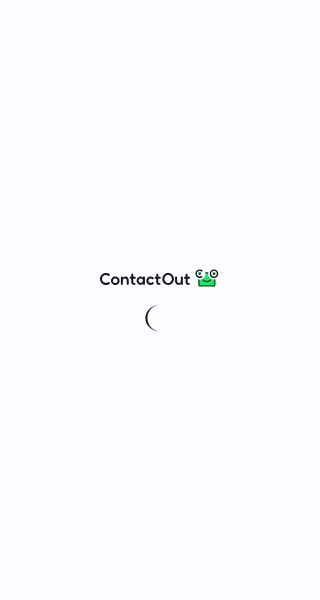 click at bounding box center [160, 300] 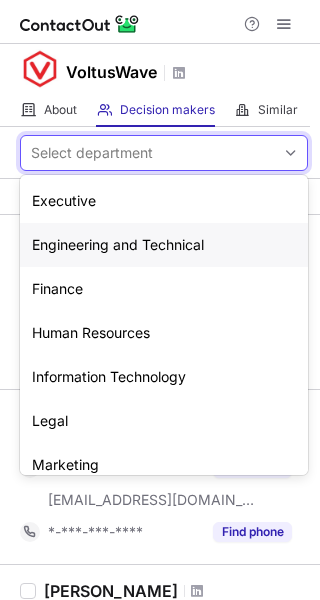 drag, startPoint x: 77, startPoint y: 141, endPoint x: 91, endPoint y: 232, distance: 92.070625 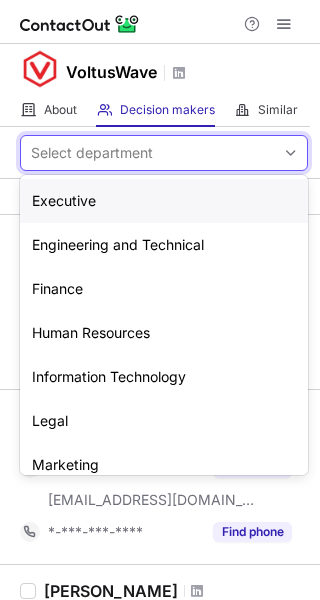 click on "Select department" at bounding box center (148, 153) 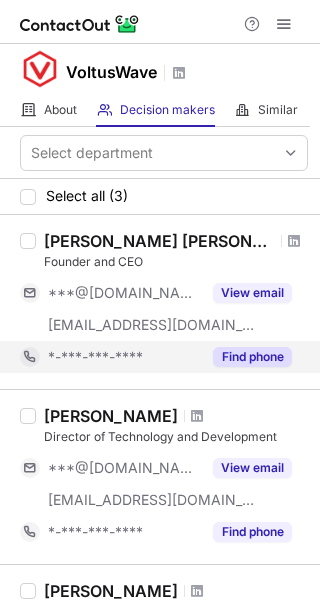 click on "Find phone" at bounding box center [252, 357] 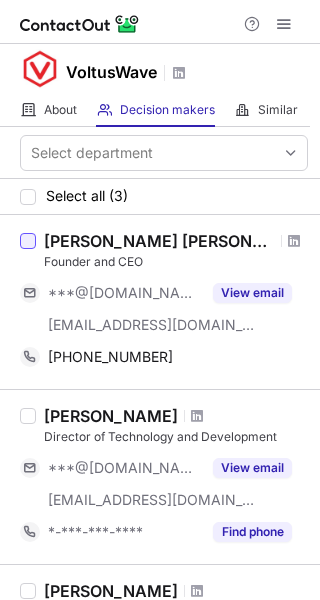 click at bounding box center [28, 241] 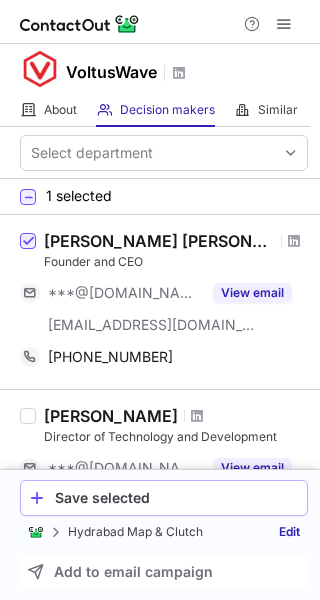 click on "Save selected" at bounding box center [164, 498] 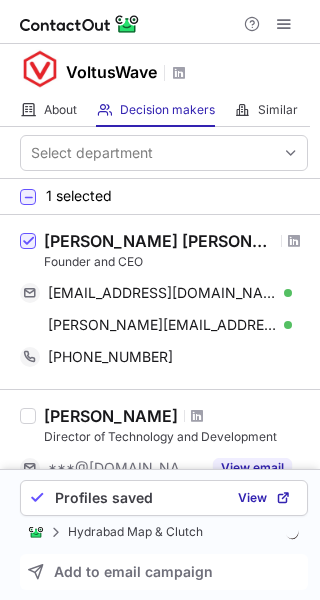 drag, startPoint x: 235, startPoint y: 261, endPoint x: 227, endPoint y: 242, distance: 20.615528 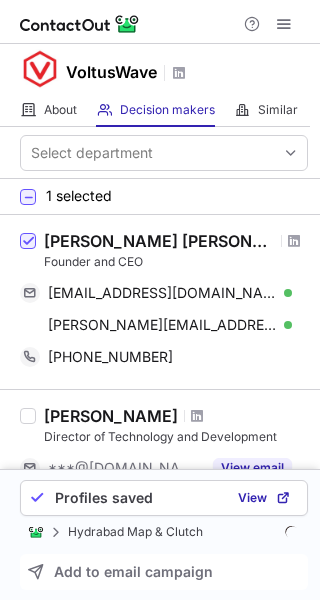 click on "Charles Sasi Paul" at bounding box center [176, 241] 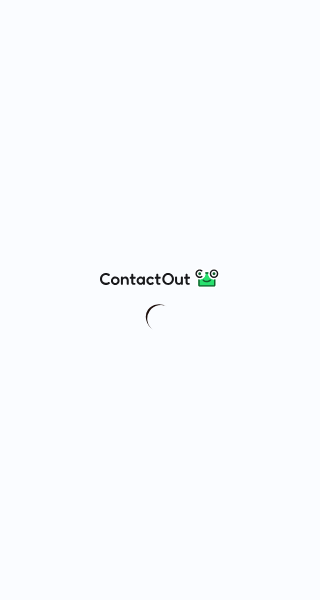 scroll, scrollTop: 0, scrollLeft: 0, axis: both 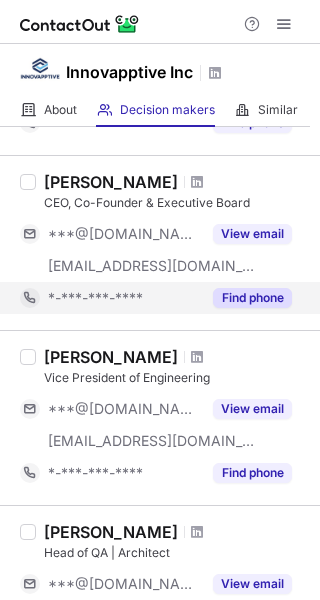 click on "Find phone" at bounding box center (246, 298) 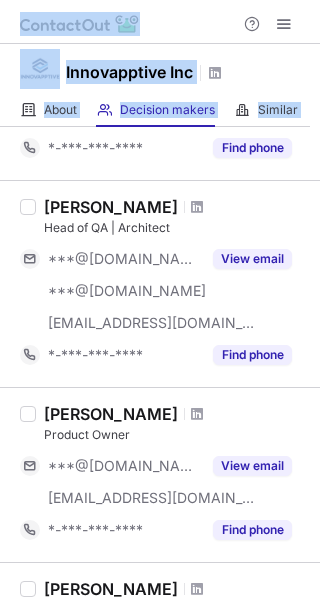 scroll, scrollTop: 0, scrollLeft: 0, axis: both 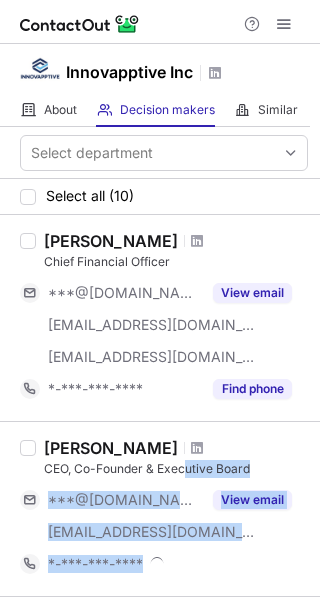 drag, startPoint x: 185, startPoint y: 301, endPoint x: 251, endPoint y: 458, distance: 170.30855 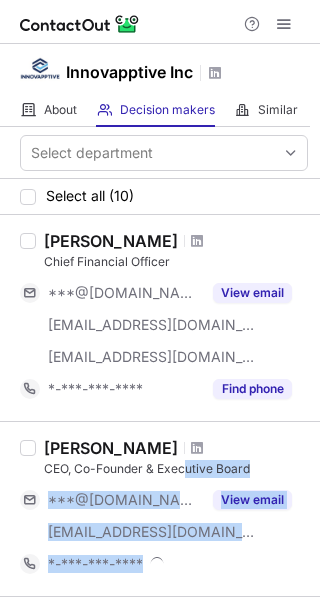 click on "[PERSON_NAME] CEO, Co-Founder & Executive Board ***@[DOMAIN_NAME] [EMAIL_ADDRESS][DOMAIN_NAME] View email *-***-***-****" at bounding box center (172, 509) 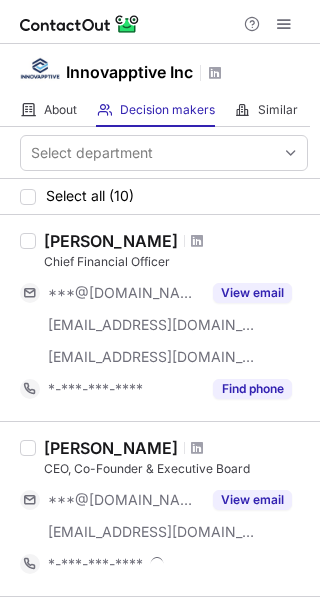 click on "Sundeep Ravande" at bounding box center (176, 448) 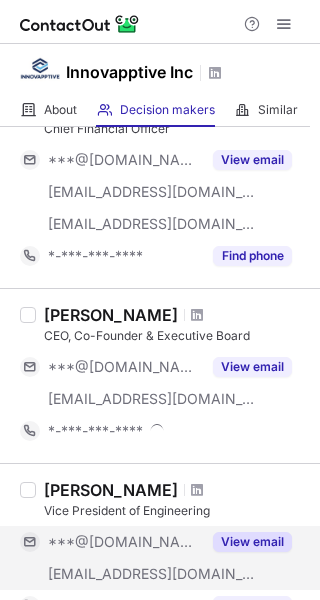 scroll, scrollTop: 267, scrollLeft: 0, axis: vertical 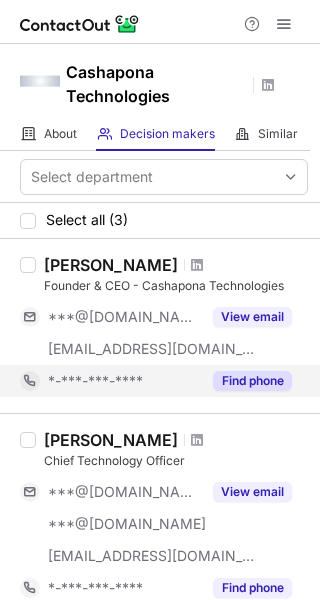 click on "Find phone" at bounding box center [252, 381] 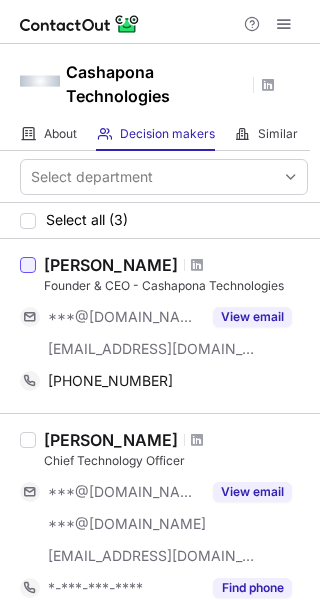 click at bounding box center (28, 265) 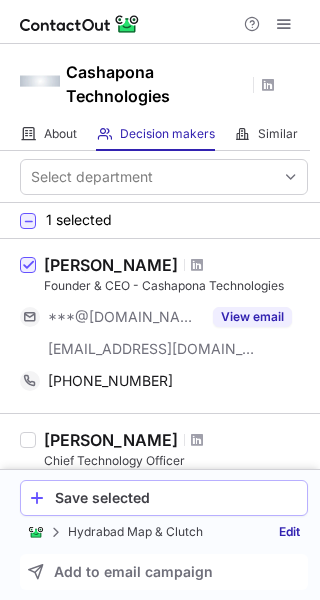 click on "Save selected" at bounding box center (177, 498) 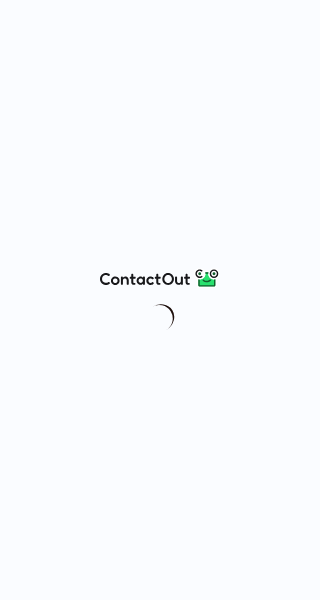scroll, scrollTop: 0, scrollLeft: 0, axis: both 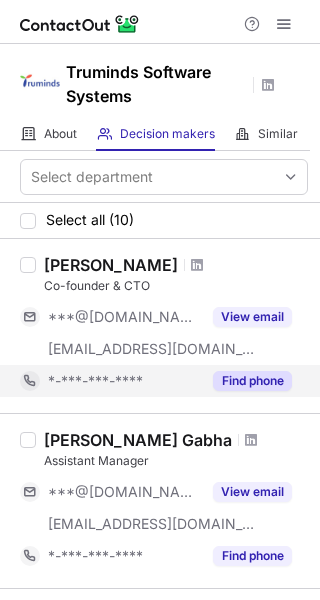 click on "Find phone" at bounding box center [252, 381] 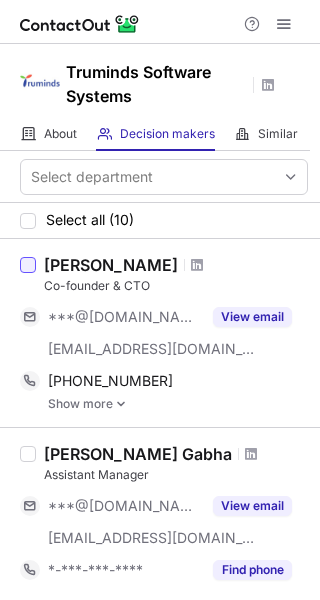 click at bounding box center [28, 265] 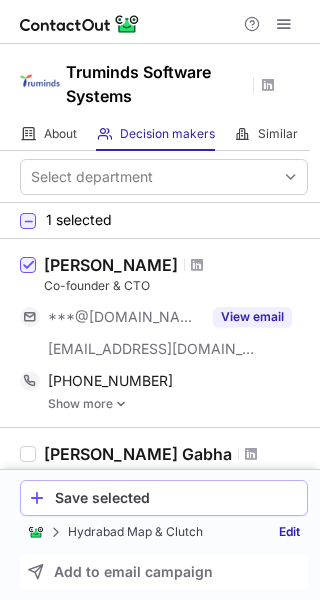 click on "Save selected" at bounding box center (177, 498) 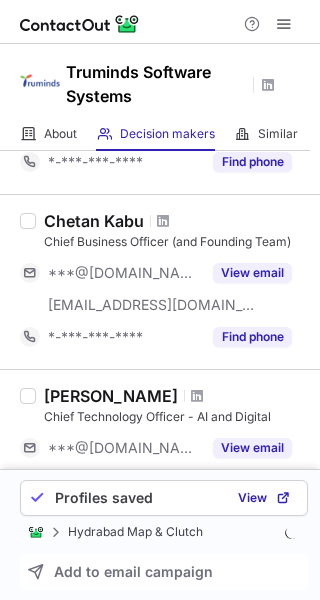 scroll, scrollTop: 1333, scrollLeft: 0, axis: vertical 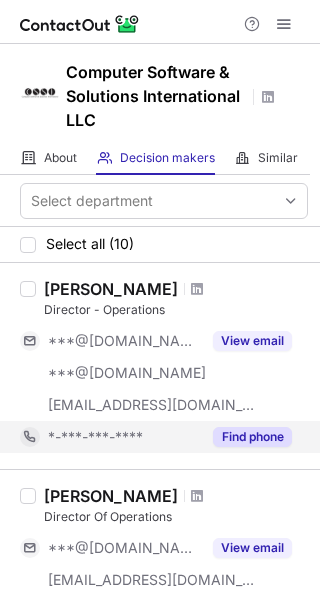 click on "Find phone" at bounding box center [252, 437] 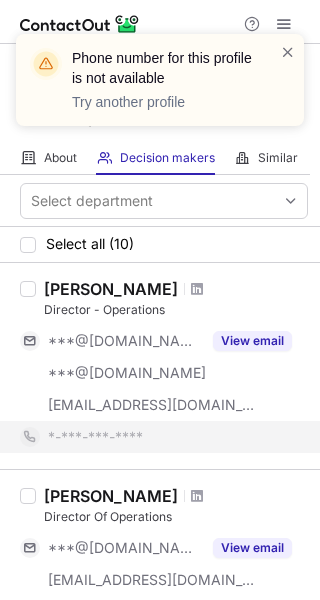 scroll, scrollTop: 266, scrollLeft: 0, axis: vertical 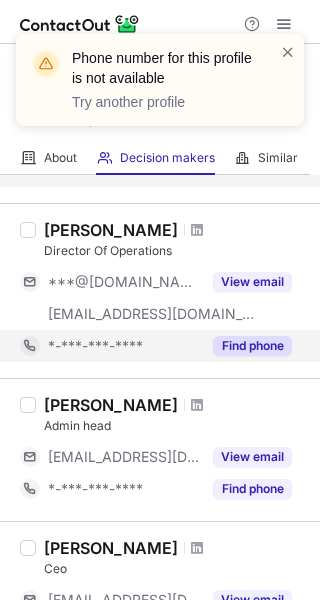 click on "[PERSON_NAME] Director Of Operations ***@[DOMAIN_NAME] [EMAIL_ADDRESS][DOMAIN_NAME] View email *-***-***-**** Find phone" at bounding box center (160, 290) 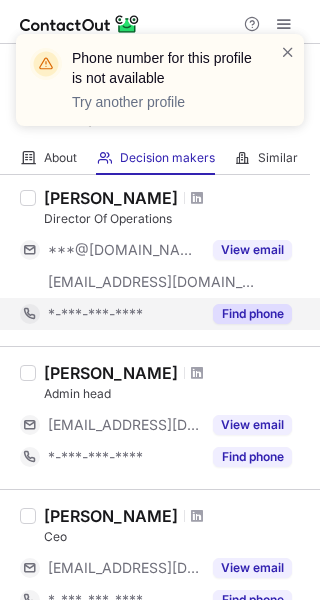 click on "Find phone" at bounding box center [252, 314] 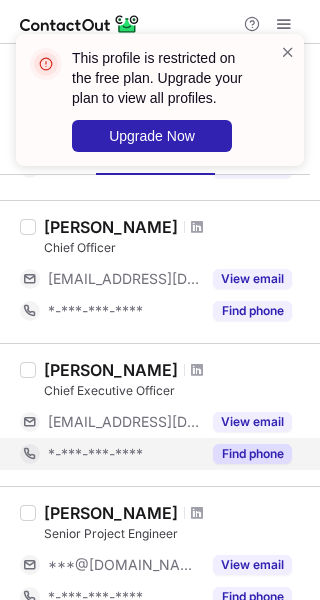 scroll, scrollTop: 634, scrollLeft: 0, axis: vertical 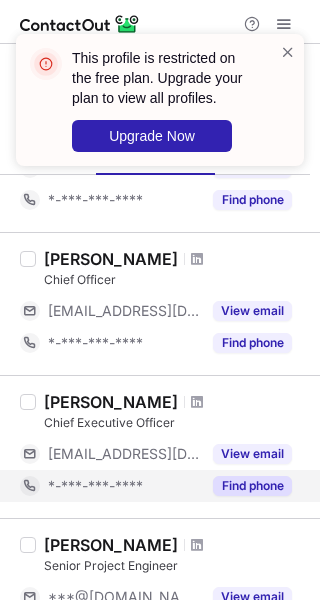click on "Find phone" at bounding box center [252, 486] 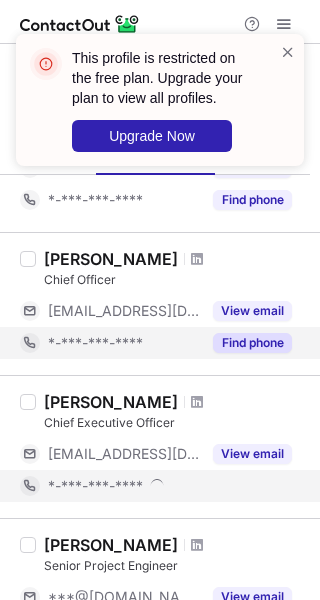 click on "Find phone" at bounding box center [252, 343] 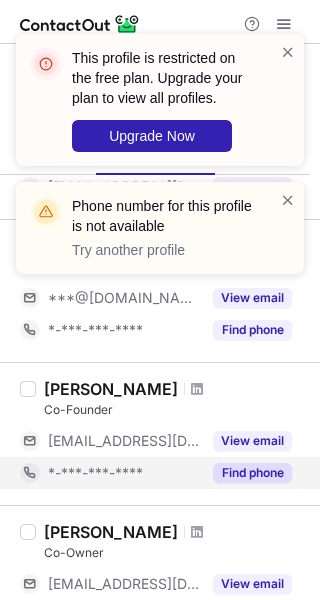 scroll, scrollTop: 869, scrollLeft: 0, axis: vertical 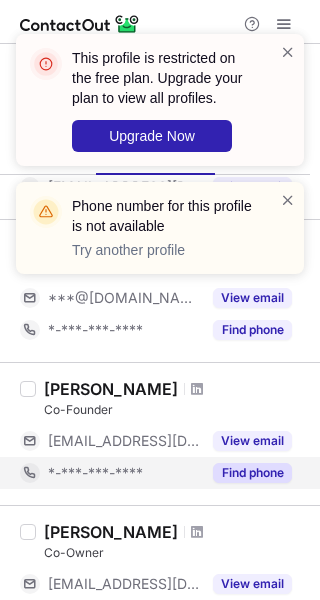 click on "Find phone" at bounding box center (252, 473) 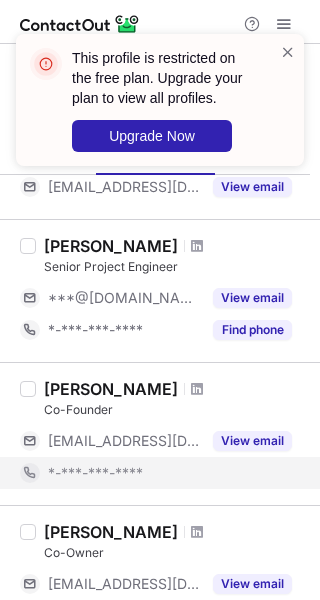 scroll, scrollTop: 1136, scrollLeft: 0, axis: vertical 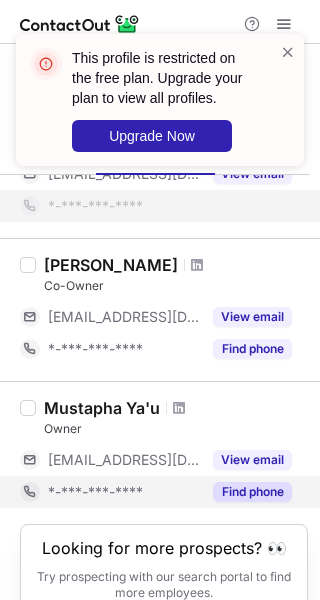 click on "Find phone" at bounding box center (246, 492) 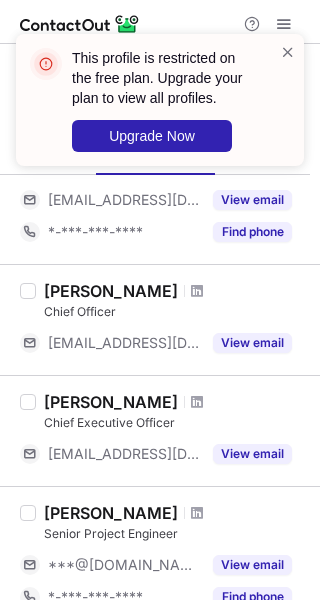 scroll, scrollTop: 0, scrollLeft: 0, axis: both 